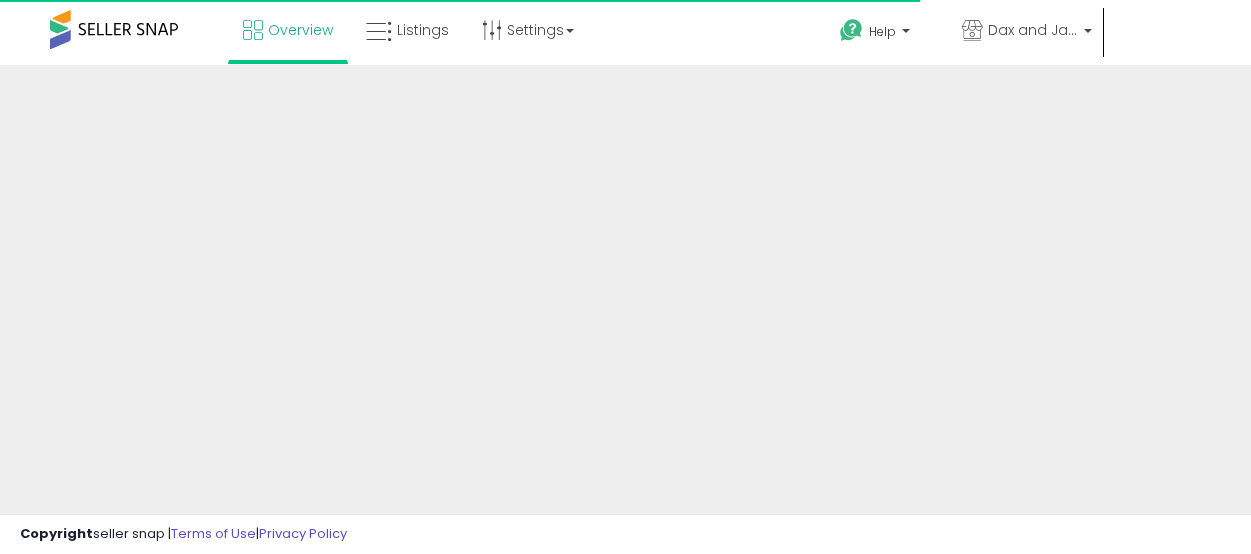scroll, scrollTop: 0, scrollLeft: 0, axis: both 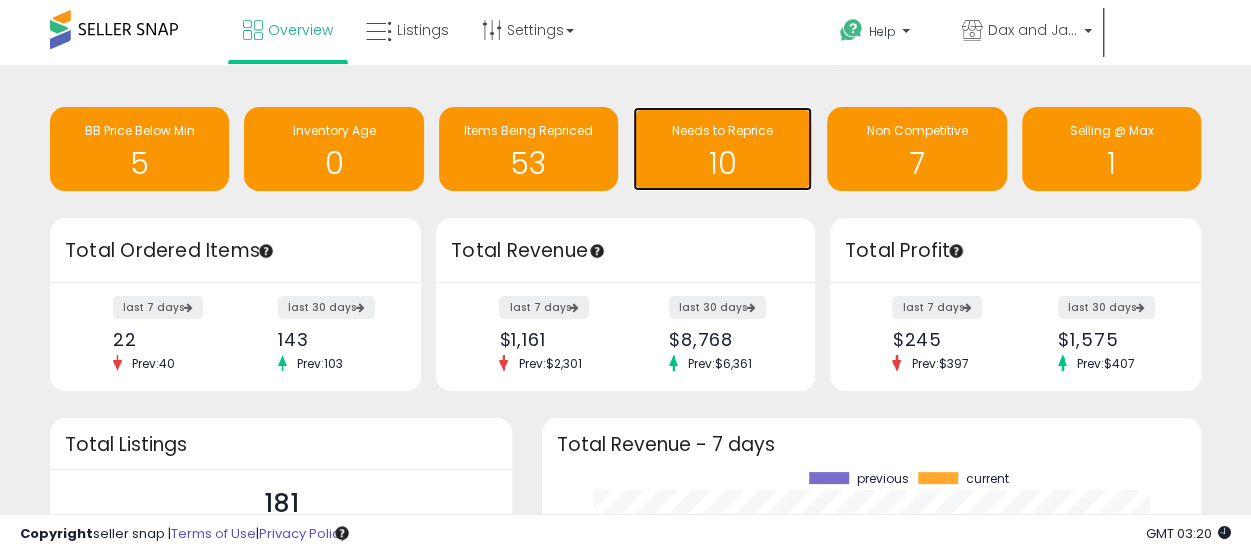 click on "Needs to Reprice" at bounding box center [722, 130] 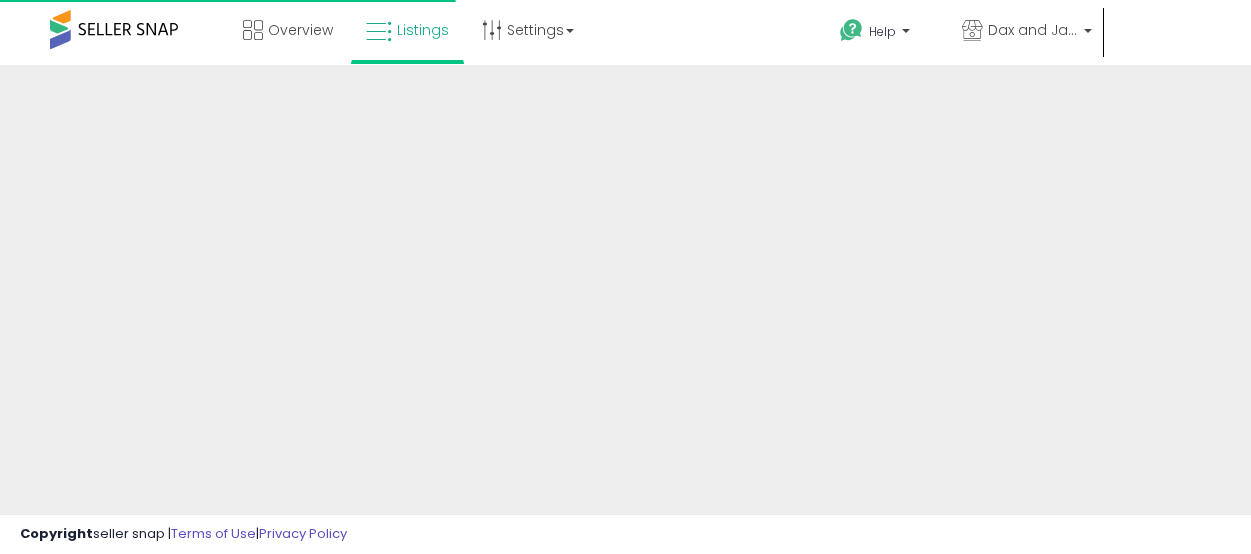 scroll, scrollTop: 0, scrollLeft: 0, axis: both 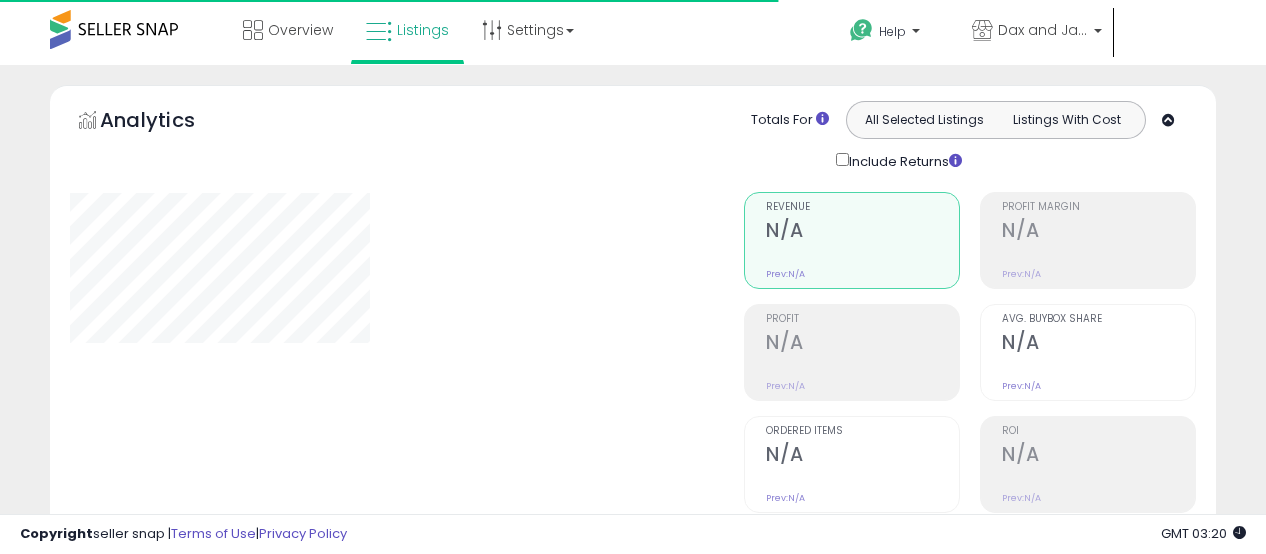 select on "**" 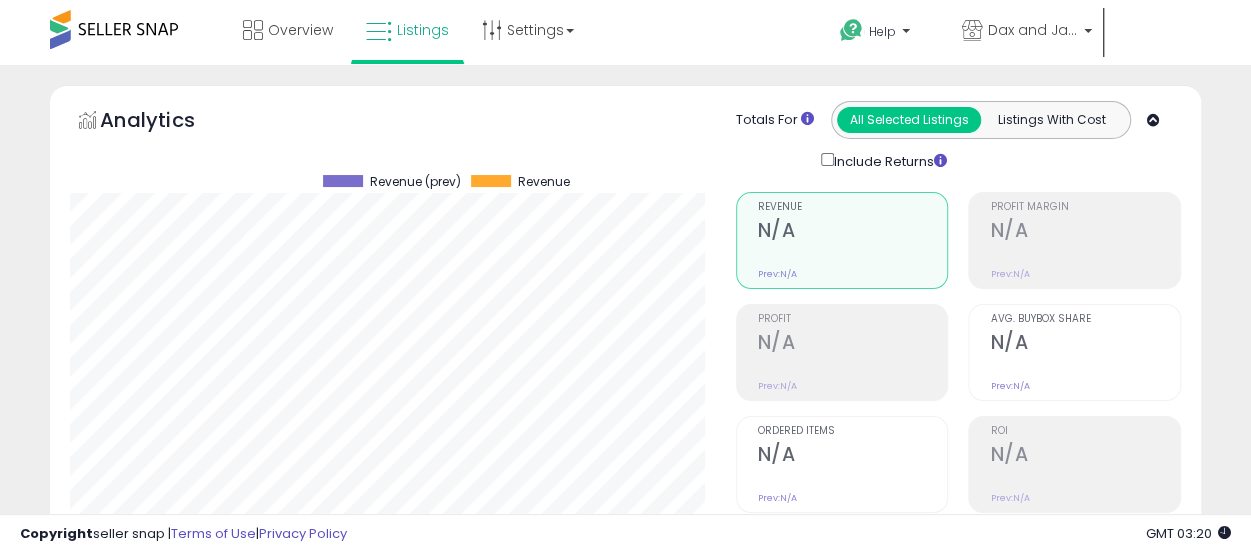 scroll, scrollTop: 999590, scrollLeft: 999334, axis: both 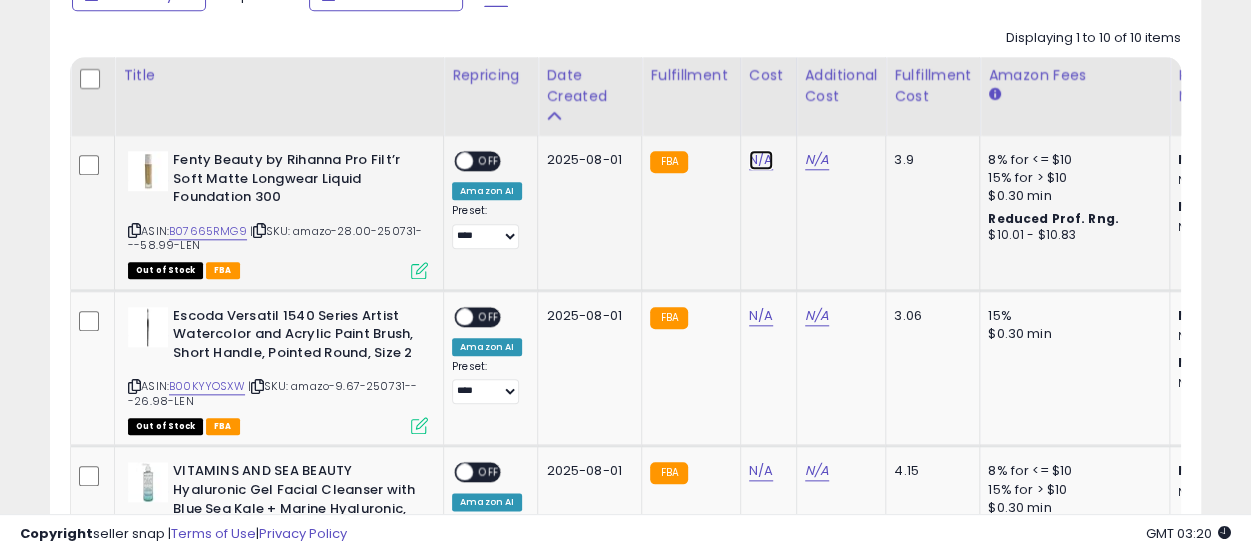 click on "N/A" at bounding box center (761, 160) 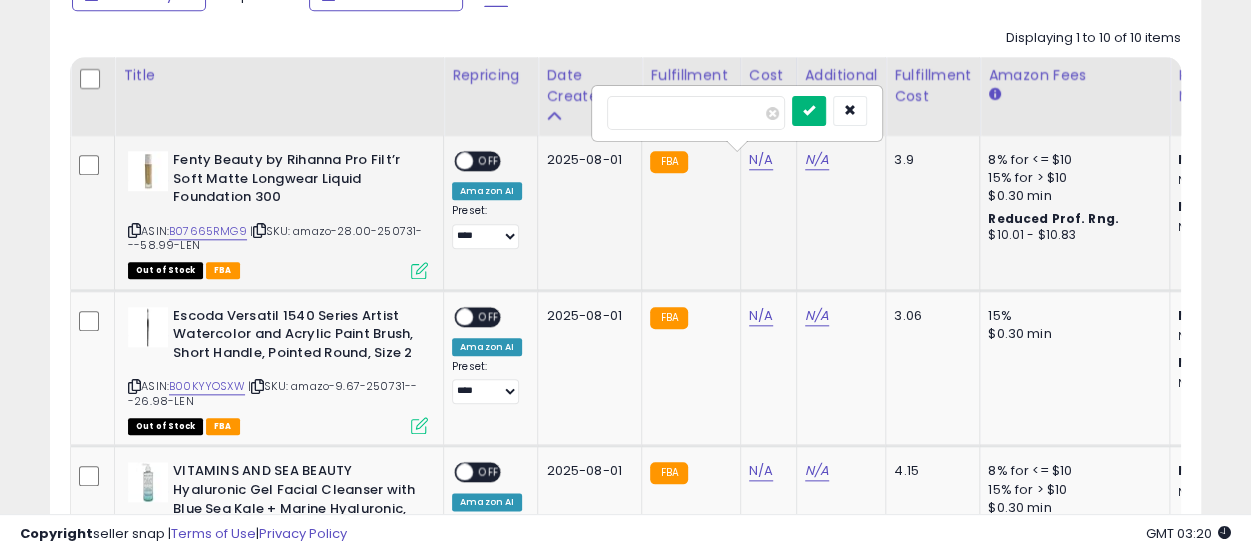 type on "*****" 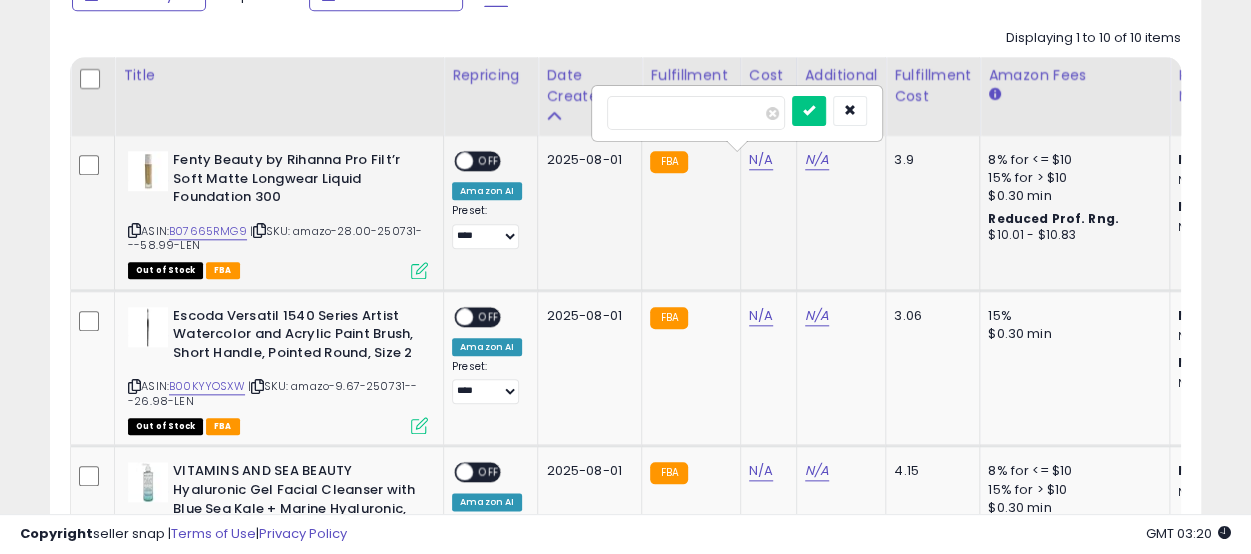 drag, startPoint x: 836, startPoint y: 113, endPoint x: 767, endPoint y: 192, distance: 104.89042 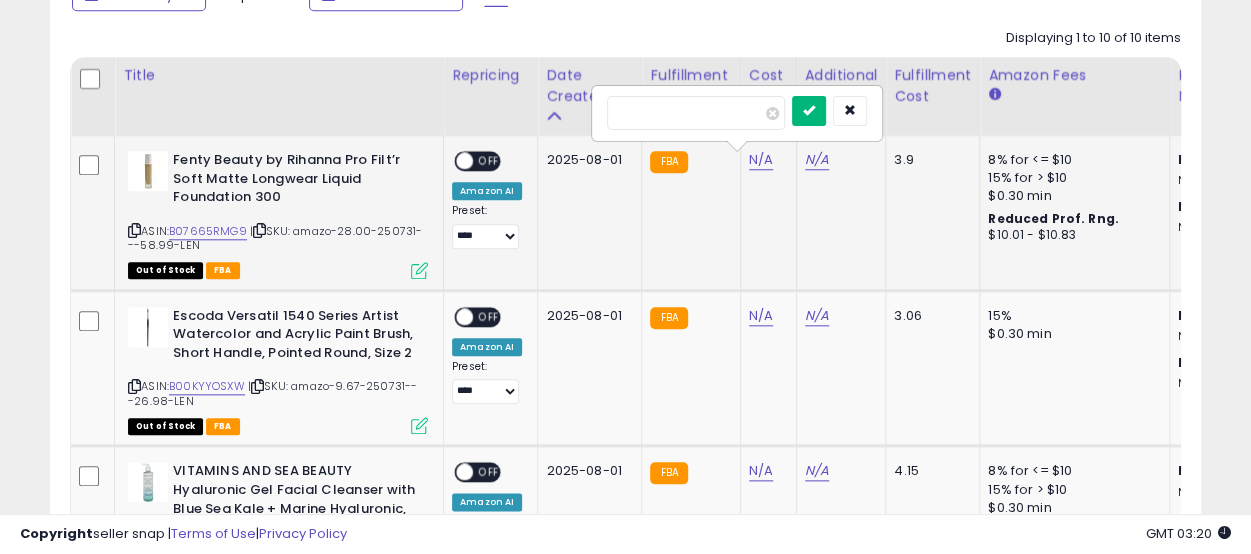 click at bounding box center [809, 110] 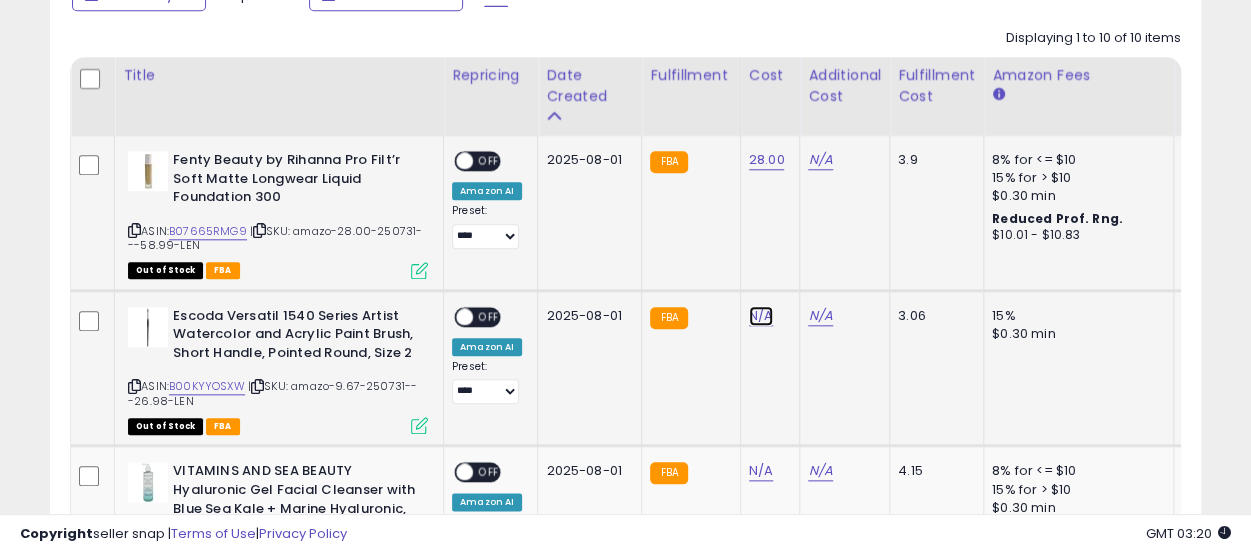 click on "N/A" at bounding box center [761, 316] 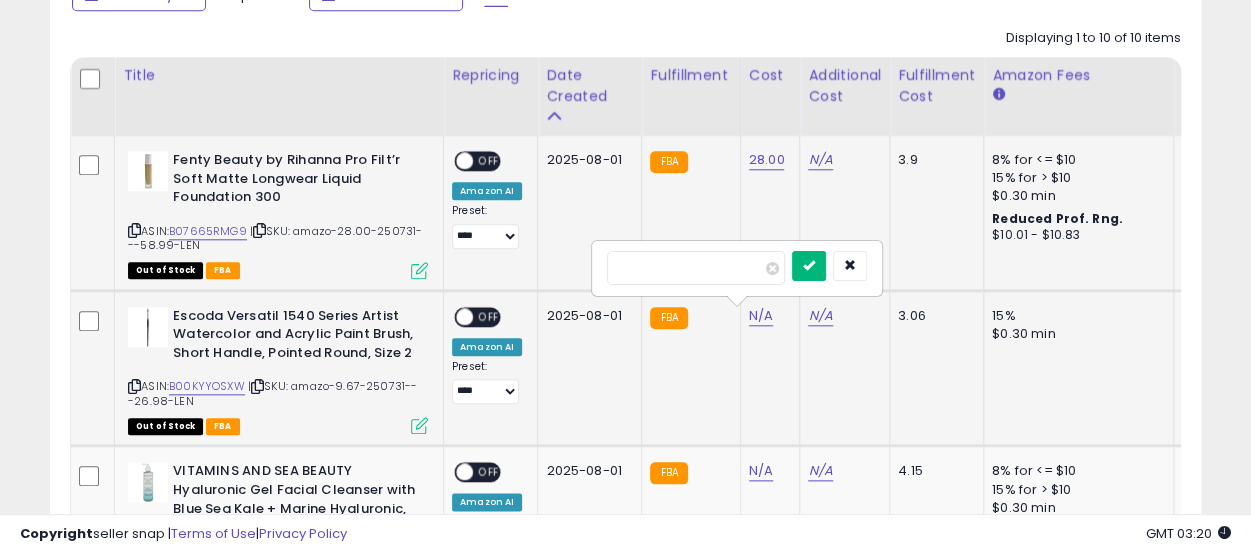 type on "****" 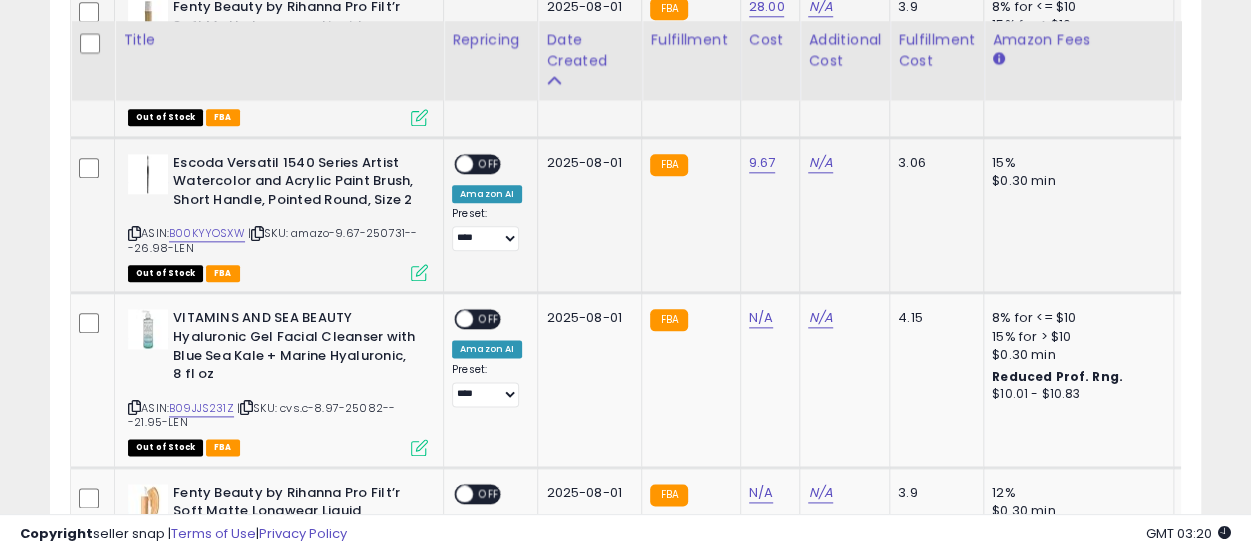 scroll, scrollTop: 1097, scrollLeft: 0, axis: vertical 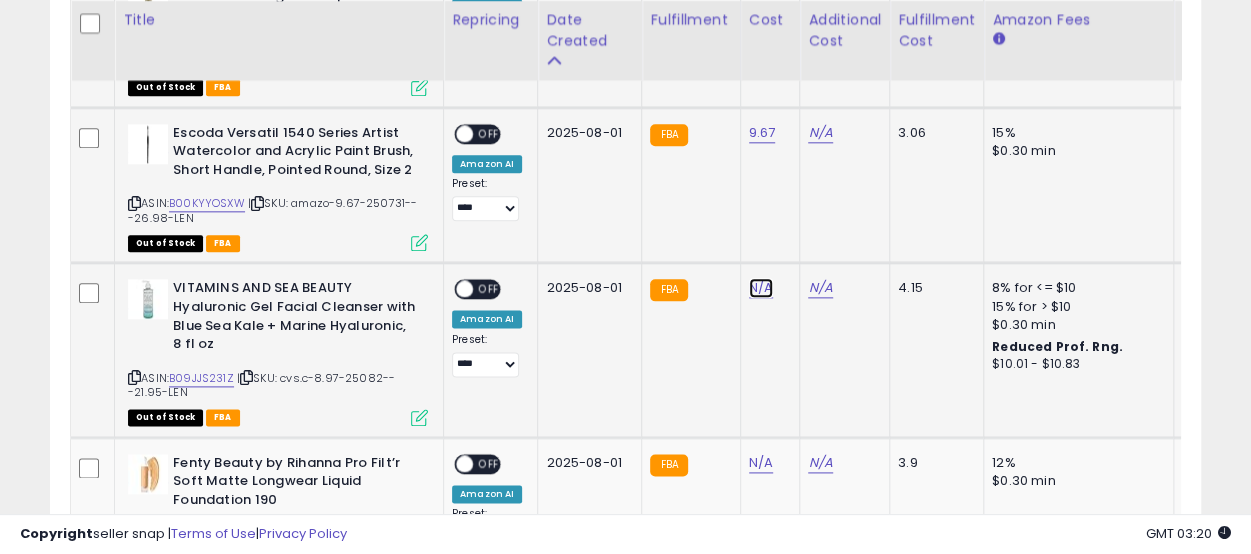 click on "N/A" at bounding box center [761, 288] 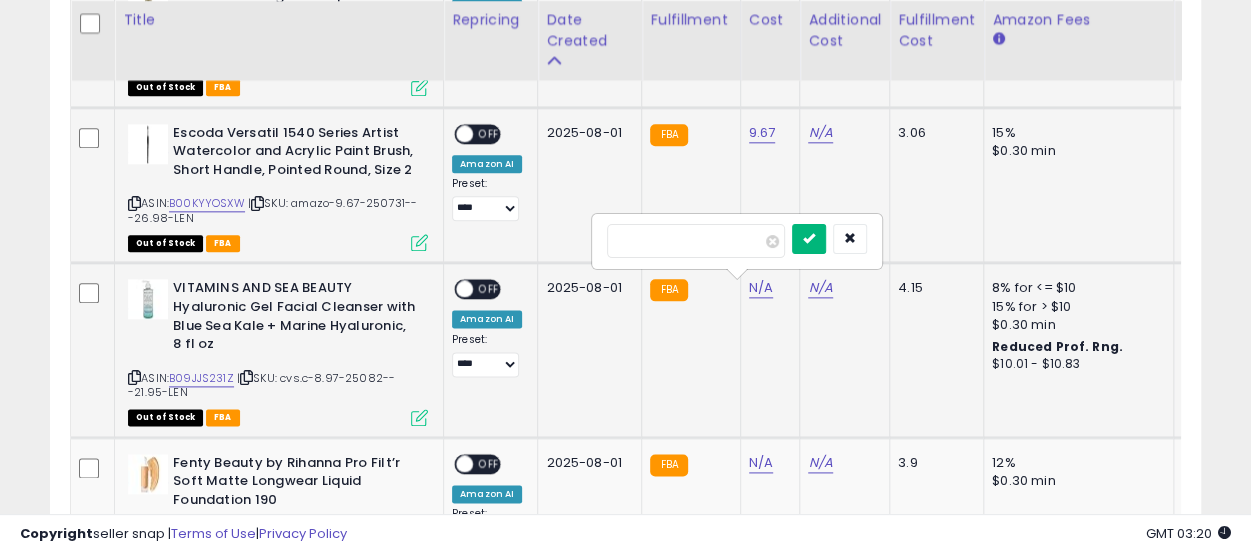 type on "****" 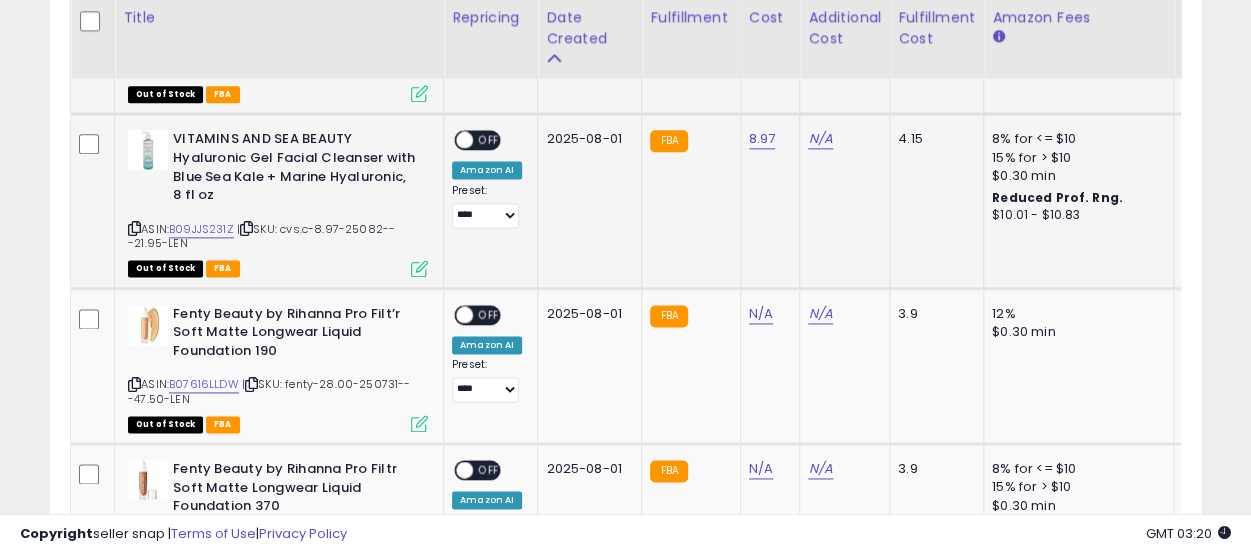 scroll, scrollTop: 1276, scrollLeft: 0, axis: vertical 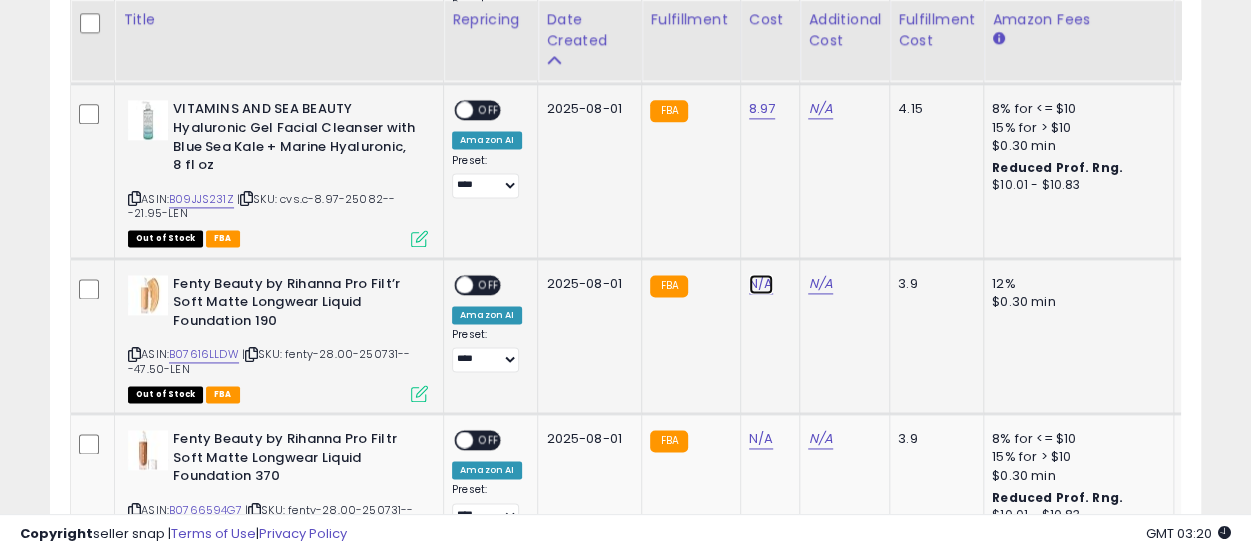 click on "N/A" at bounding box center (761, 284) 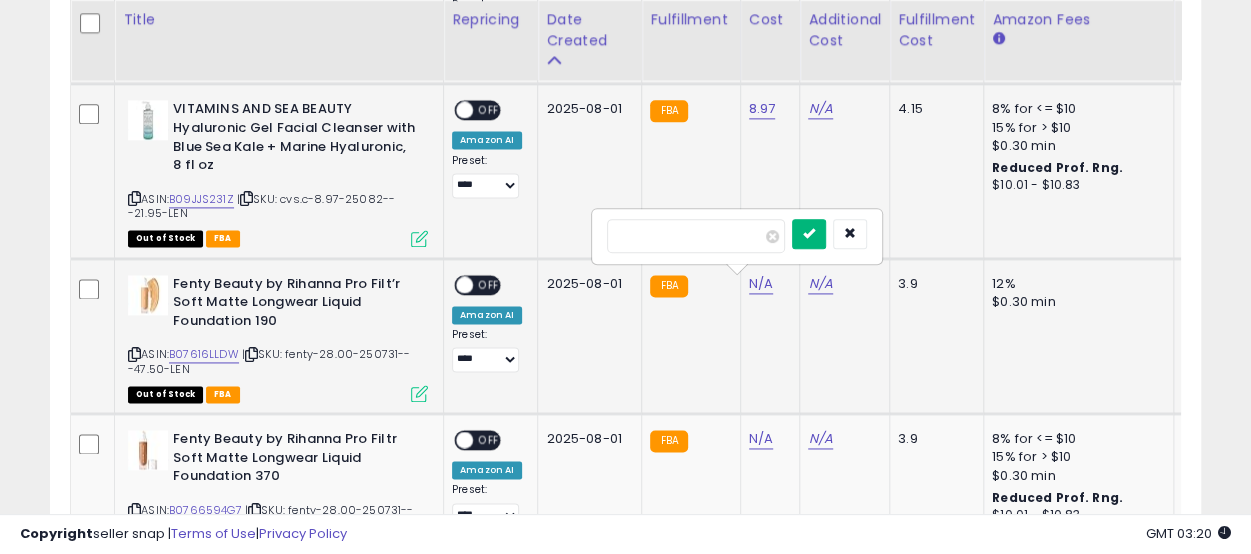 type on "*****" 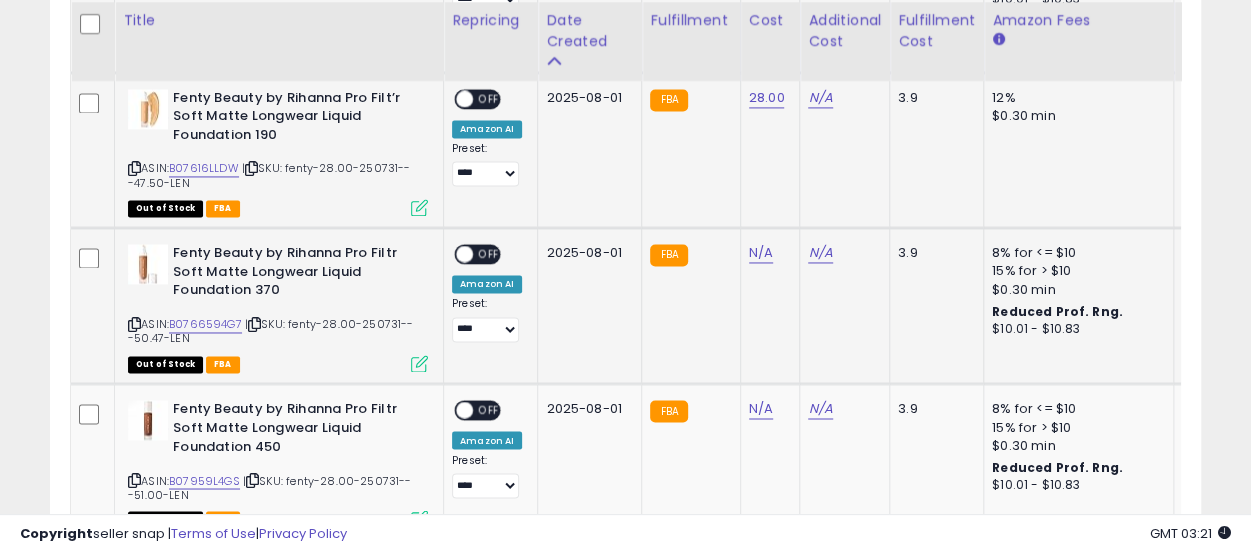 scroll, scrollTop: 1476, scrollLeft: 0, axis: vertical 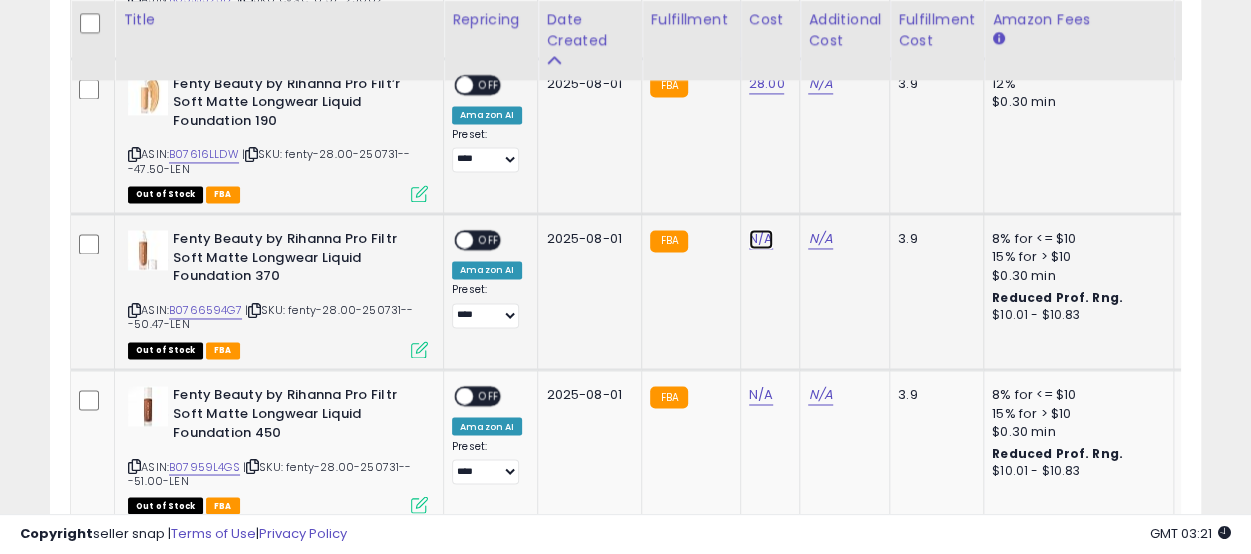 click on "N/A" at bounding box center [761, 239] 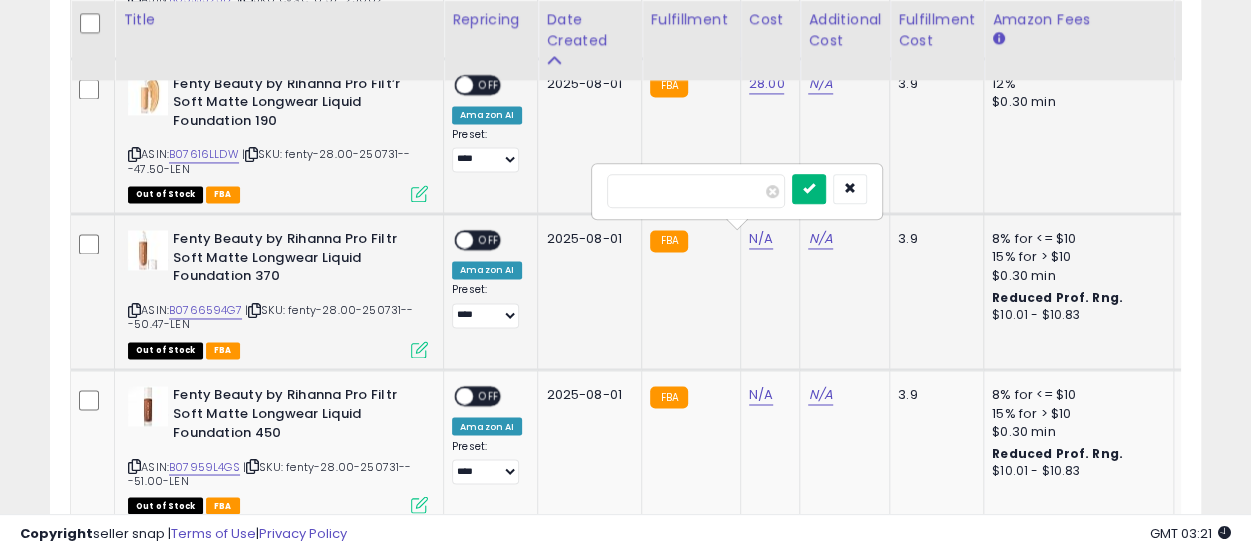 type on "*****" 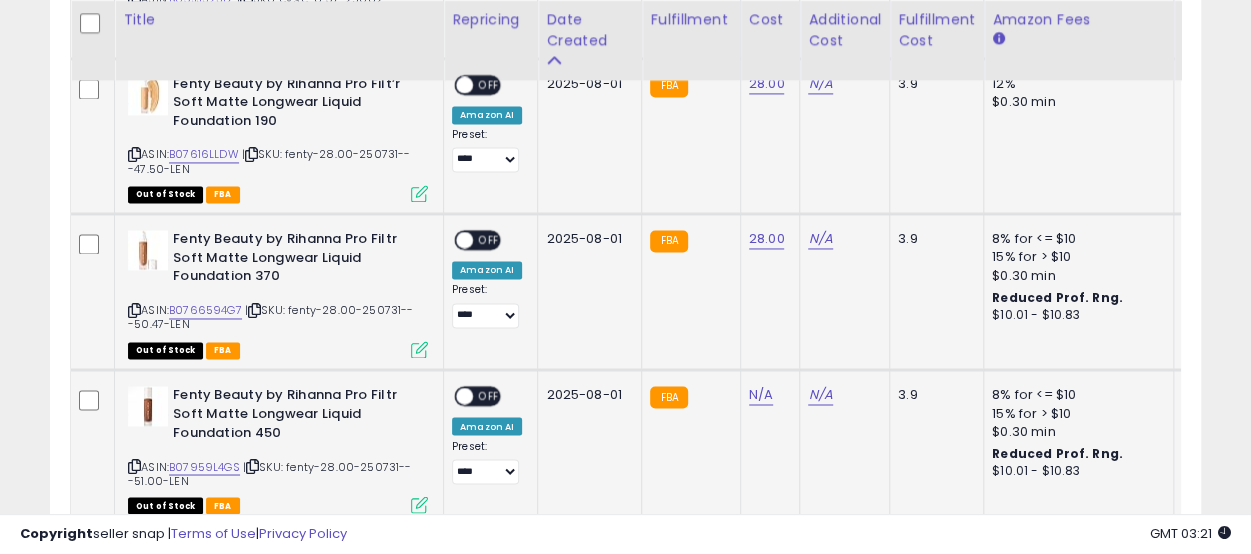 click on "N/A" 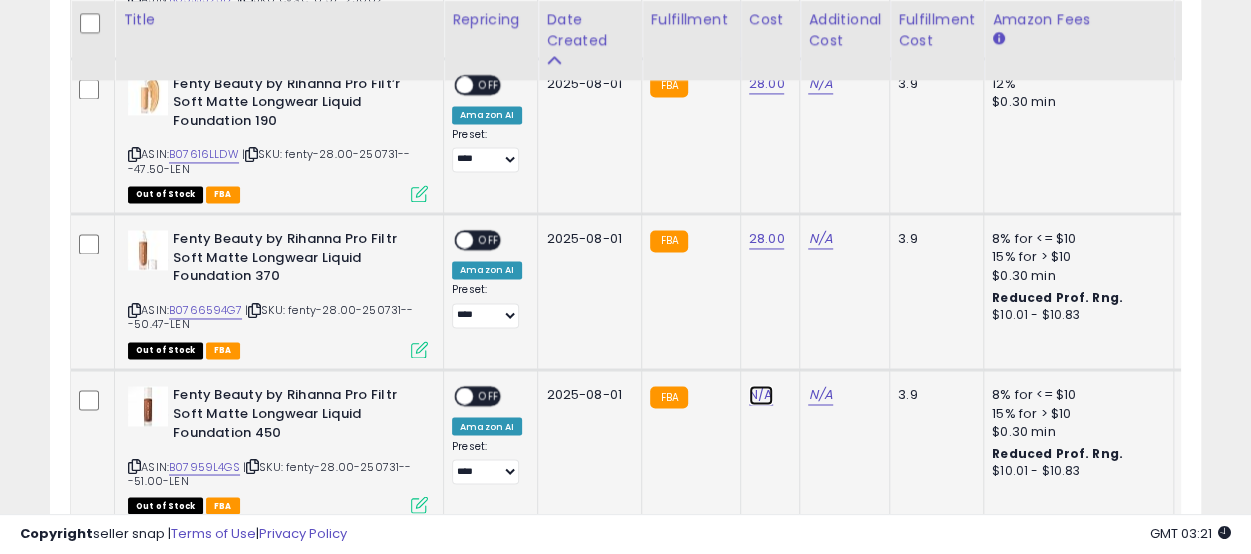 click on "N/A" at bounding box center [761, 395] 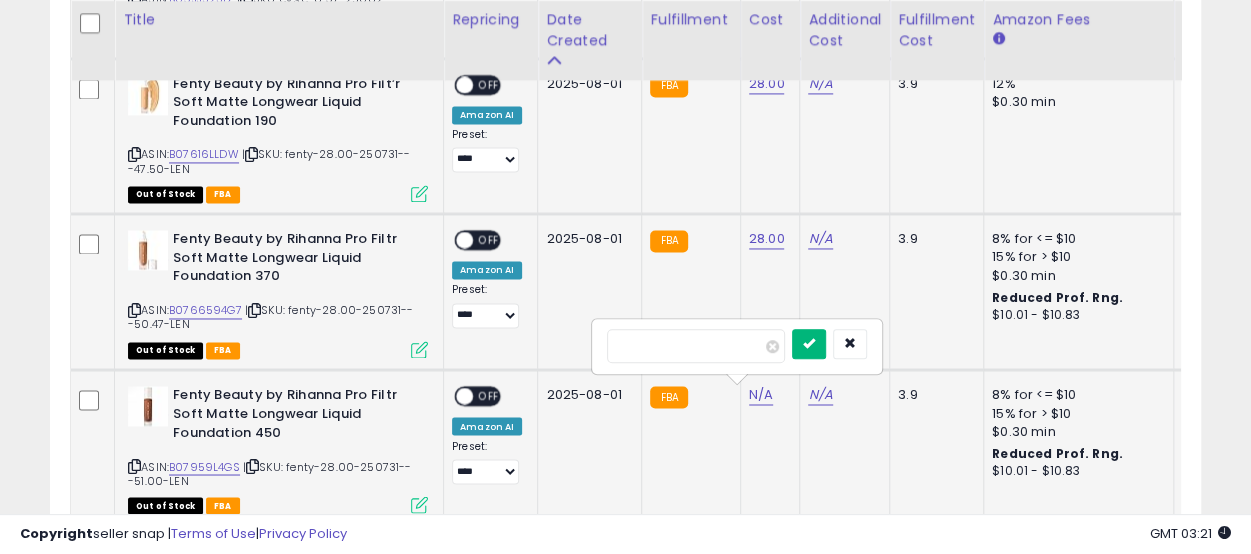 type on "*****" 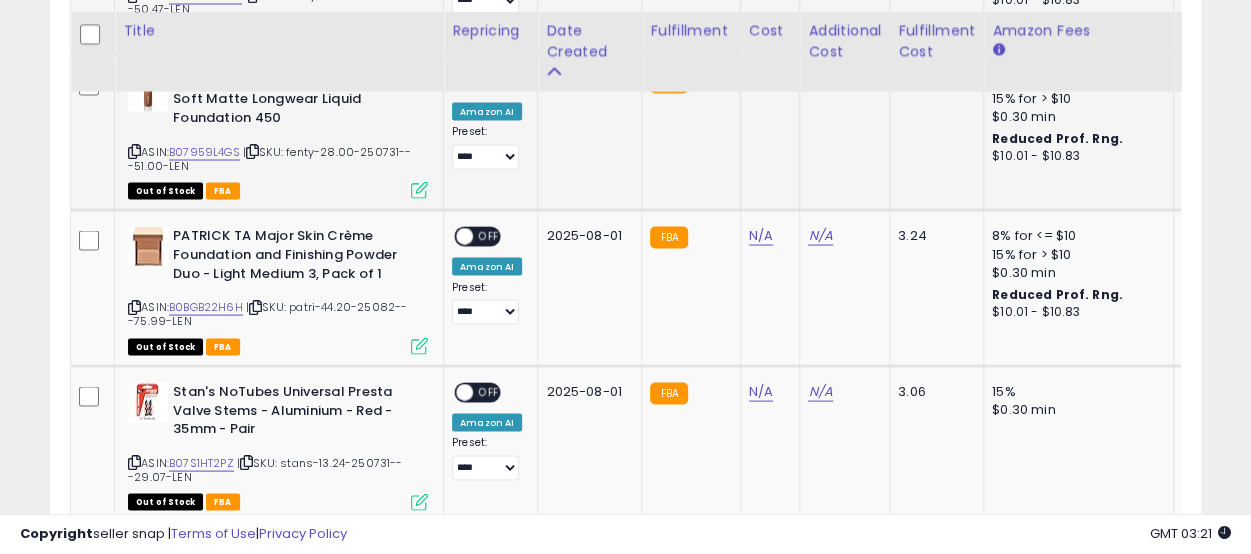 scroll, scrollTop: 1802, scrollLeft: 0, axis: vertical 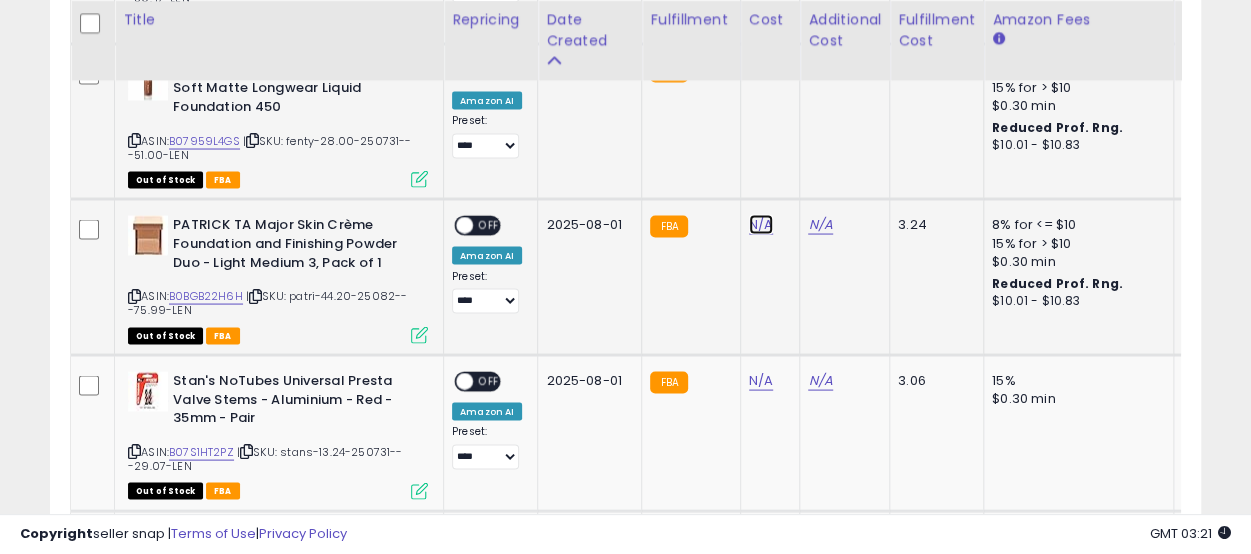 click on "N/A" at bounding box center (761, 224) 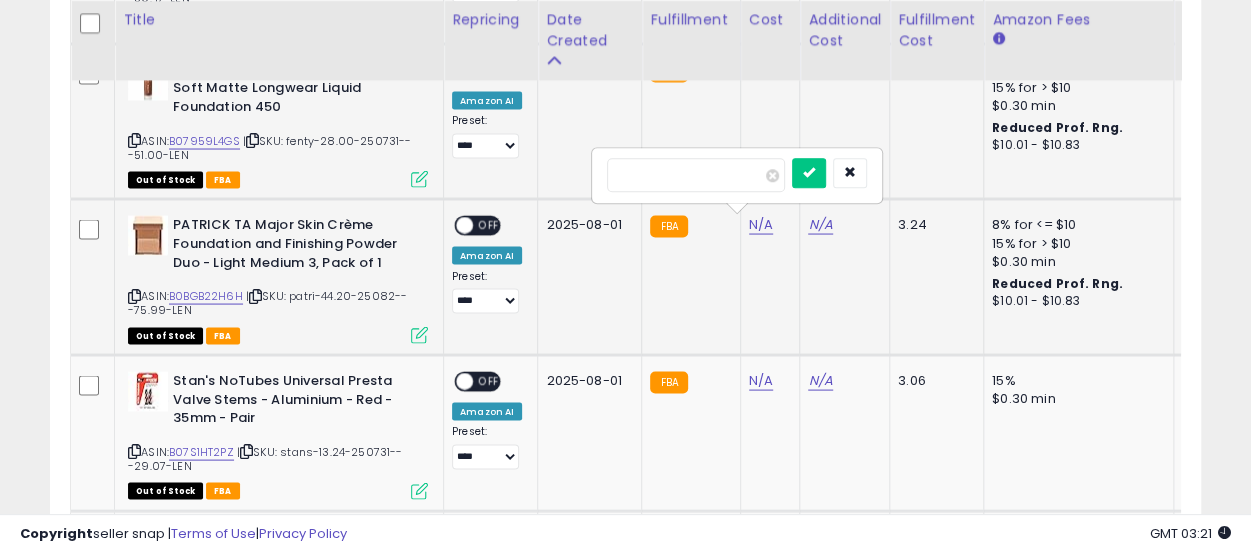 type on "*" 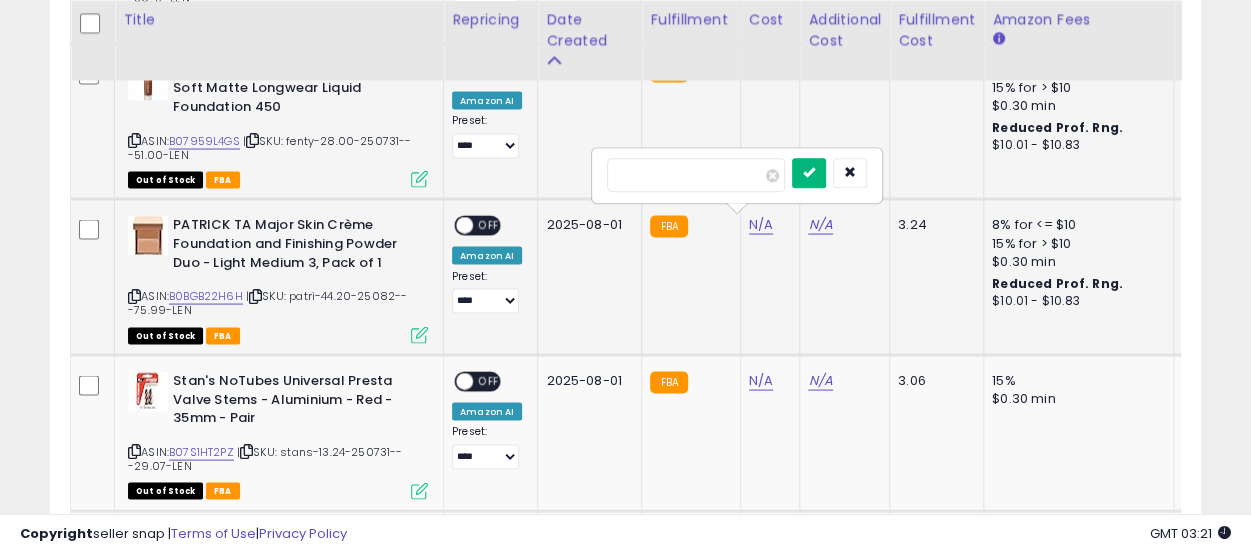type on "*****" 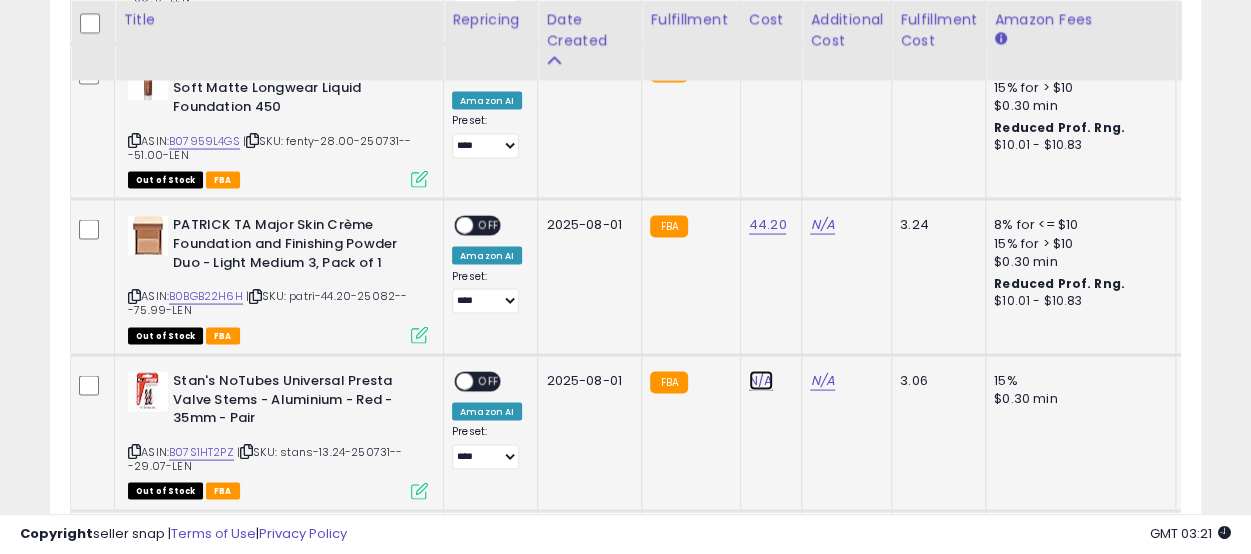 click on "N/A" at bounding box center [761, 380] 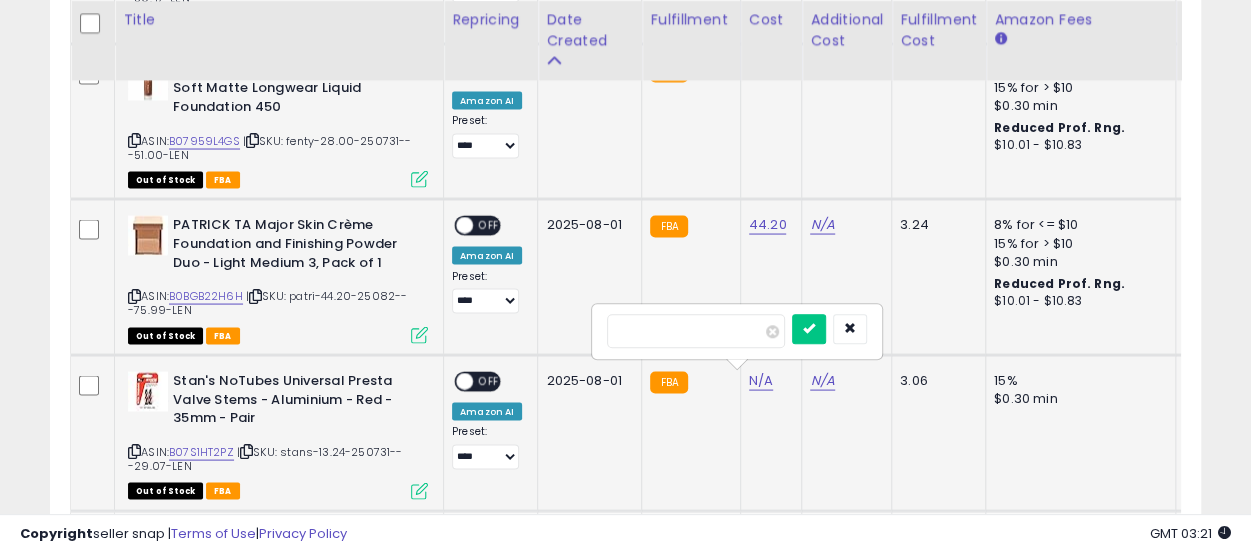type on "*****" 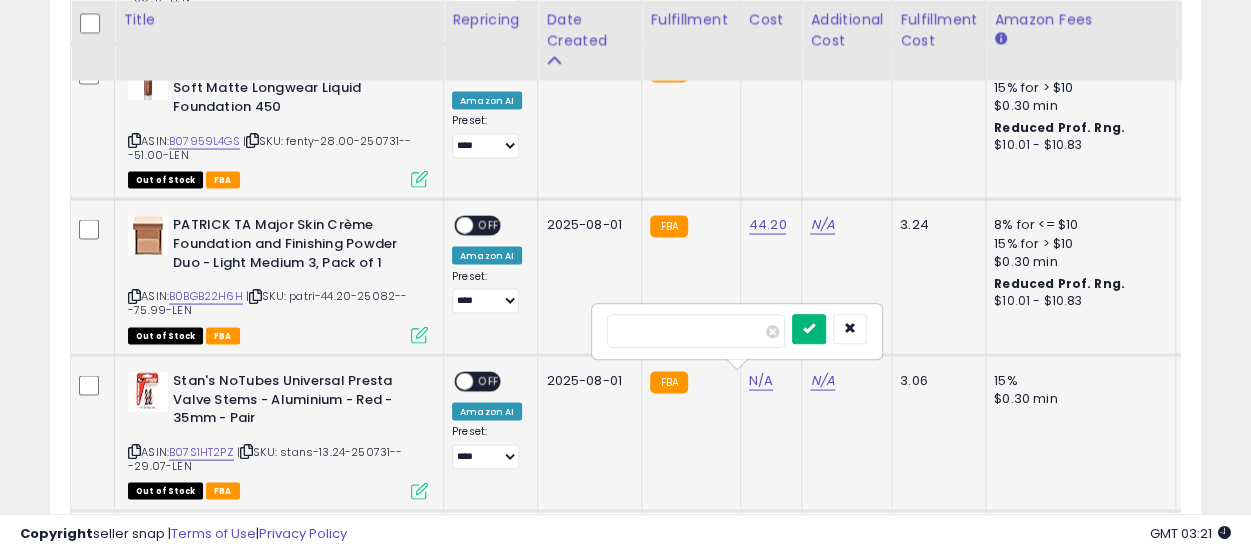 click at bounding box center (809, 329) 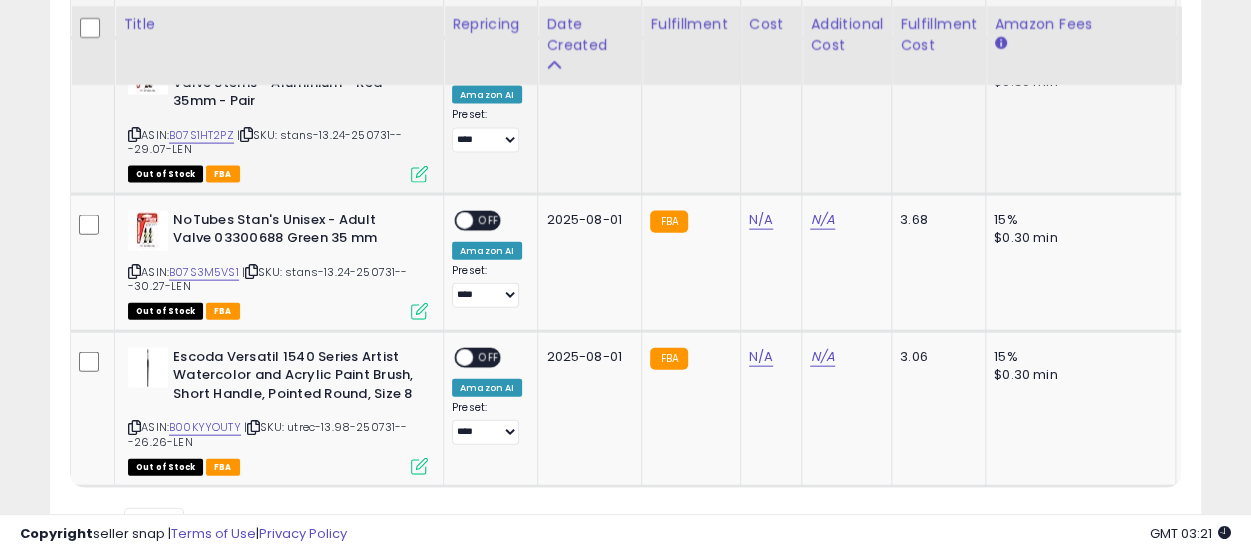 scroll, scrollTop: 2123, scrollLeft: 0, axis: vertical 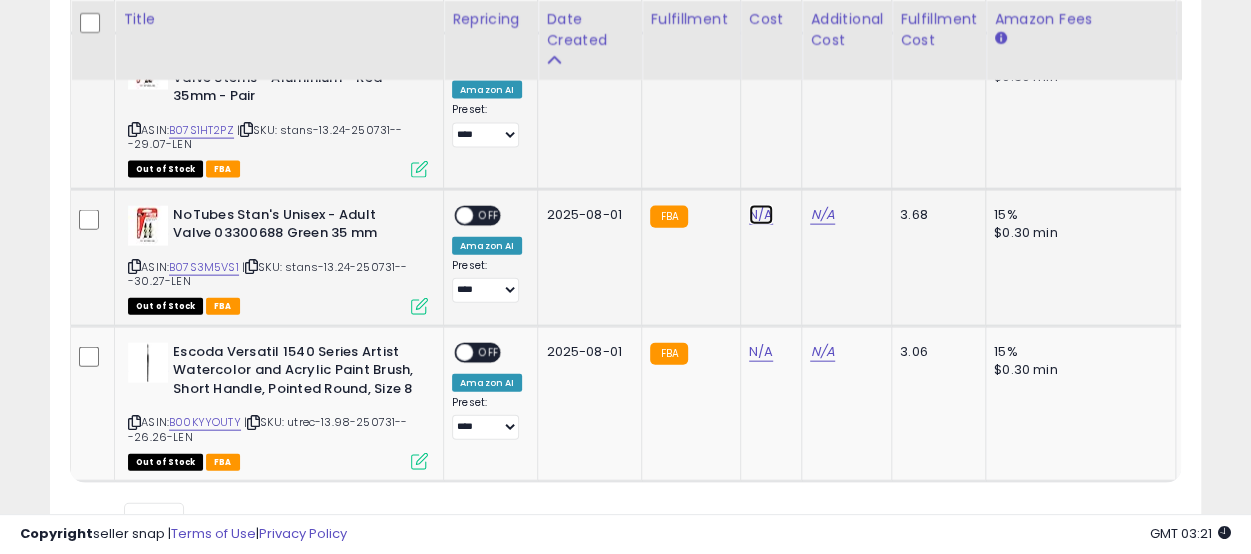 click on "N/A" at bounding box center (761, 215) 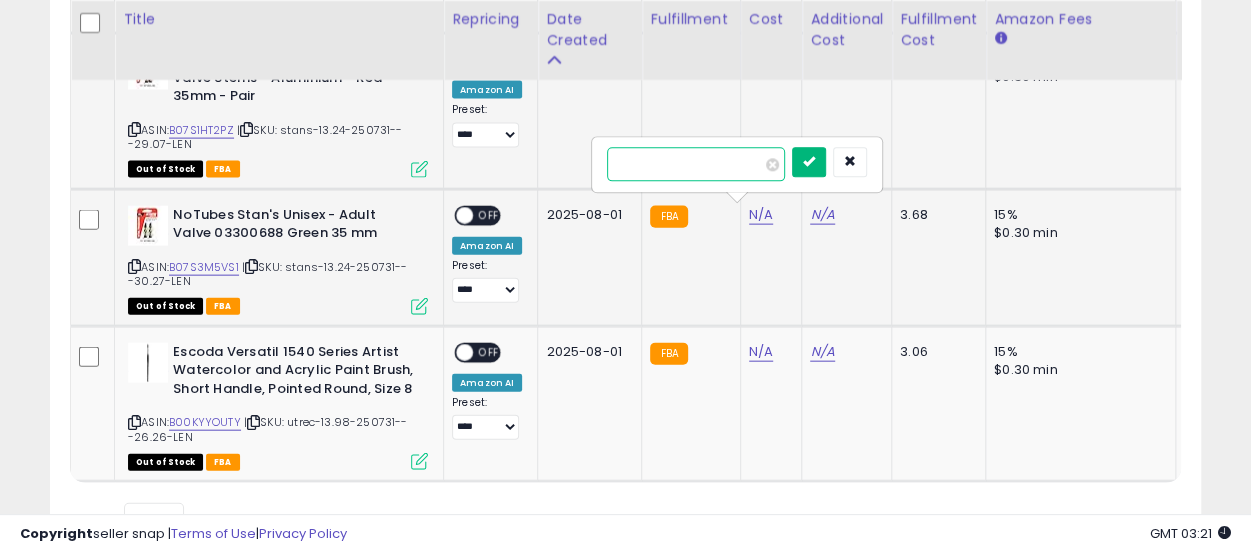 type on "*****" 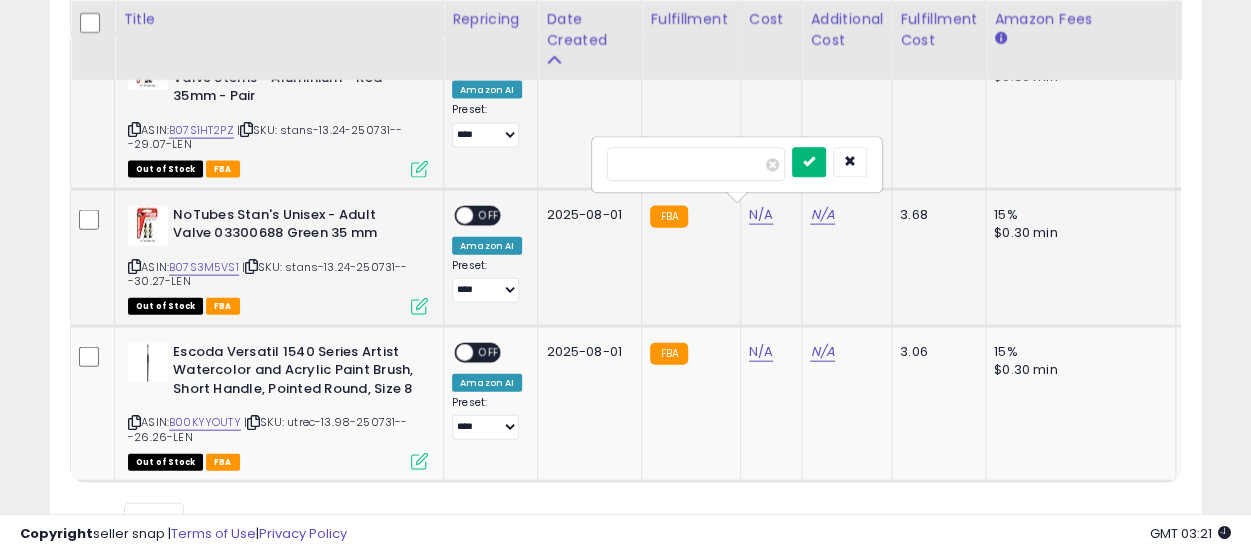 click at bounding box center [809, 163] 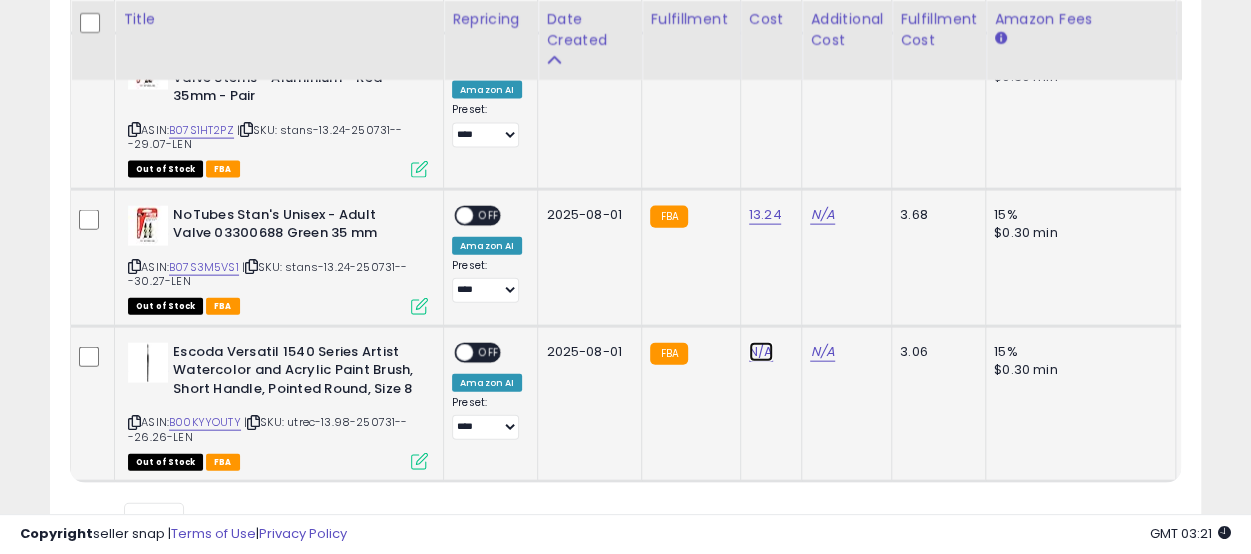 click on "N/A" at bounding box center [761, 352] 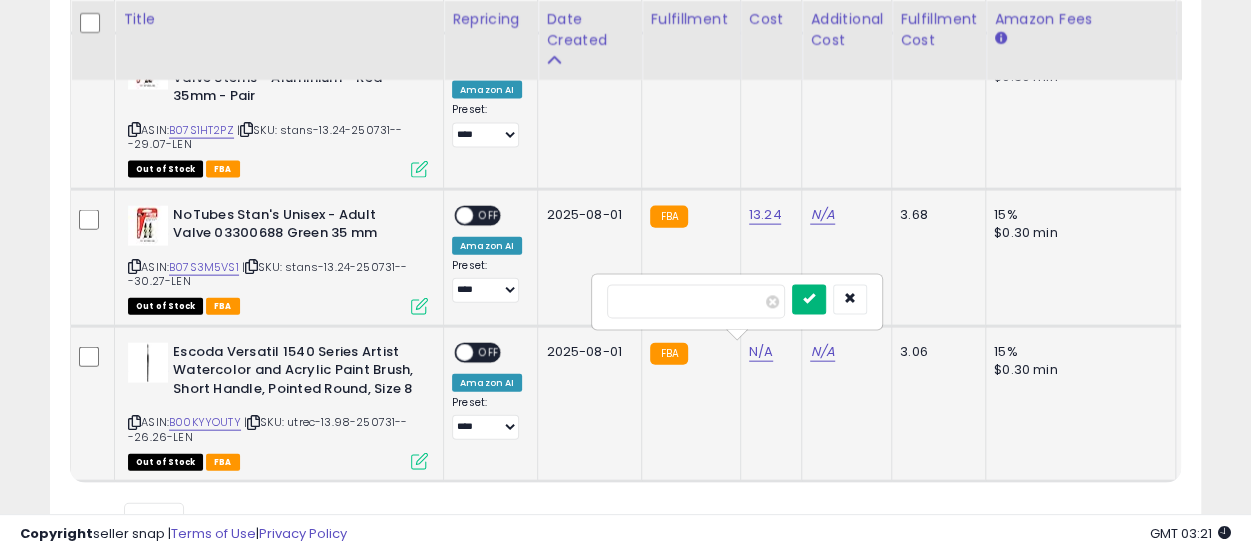 type on "*****" 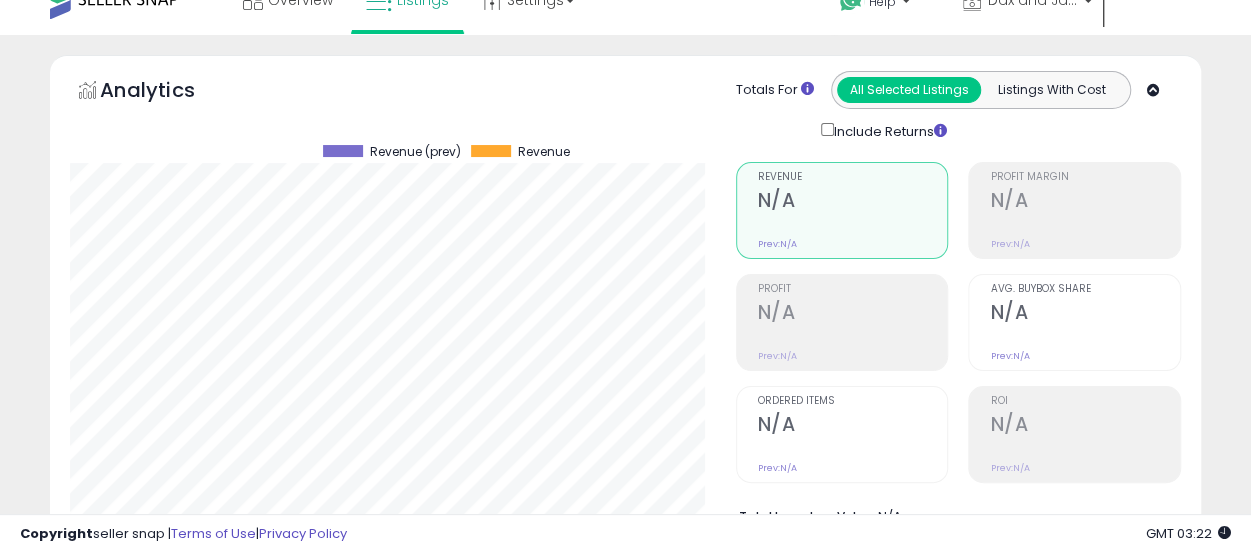 scroll, scrollTop: 0, scrollLeft: 0, axis: both 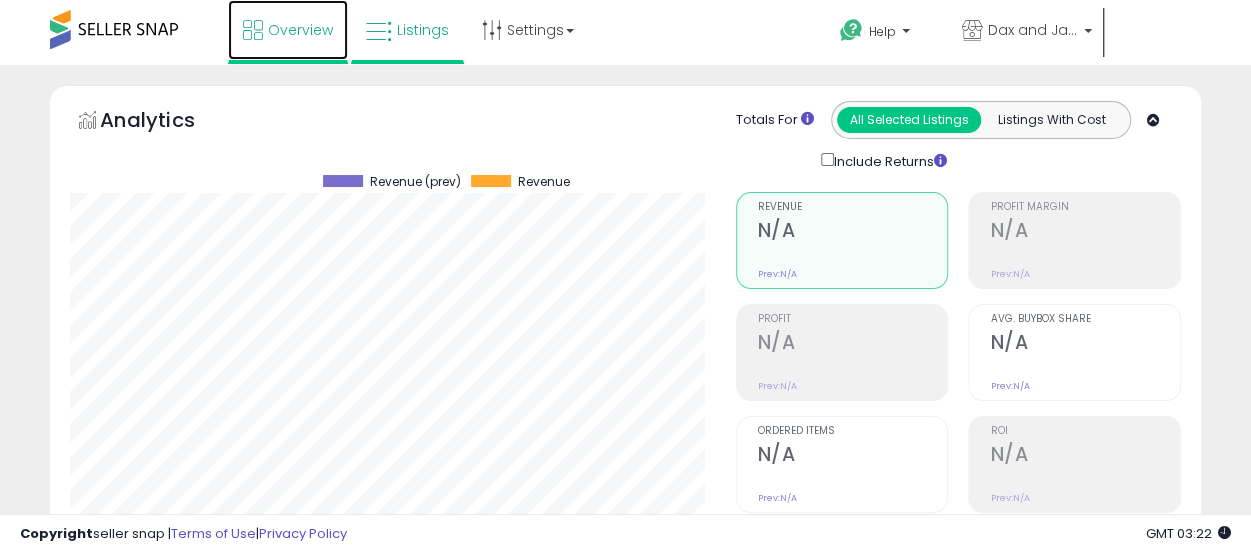 click on "Overview" at bounding box center (288, 30) 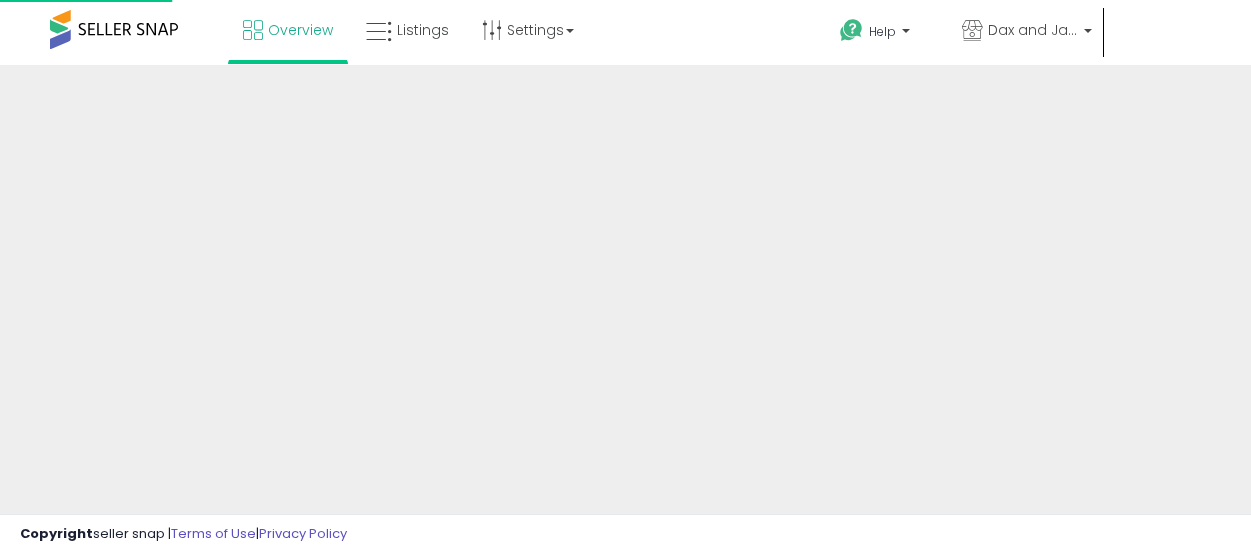 scroll, scrollTop: 0, scrollLeft: 0, axis: both 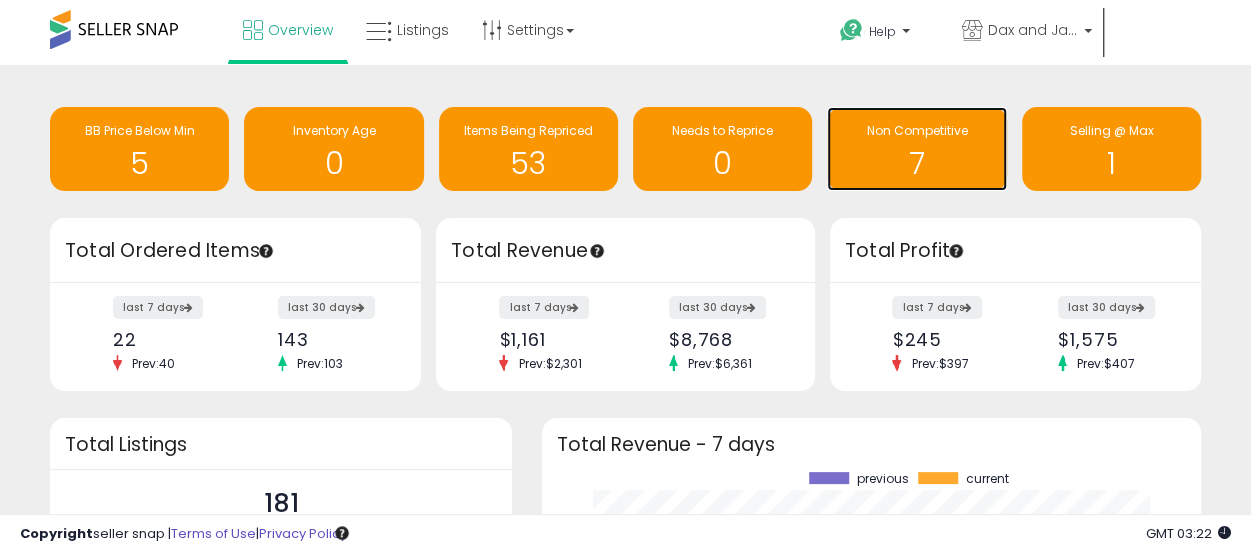 click on "7" at bounding box center (916, 151) 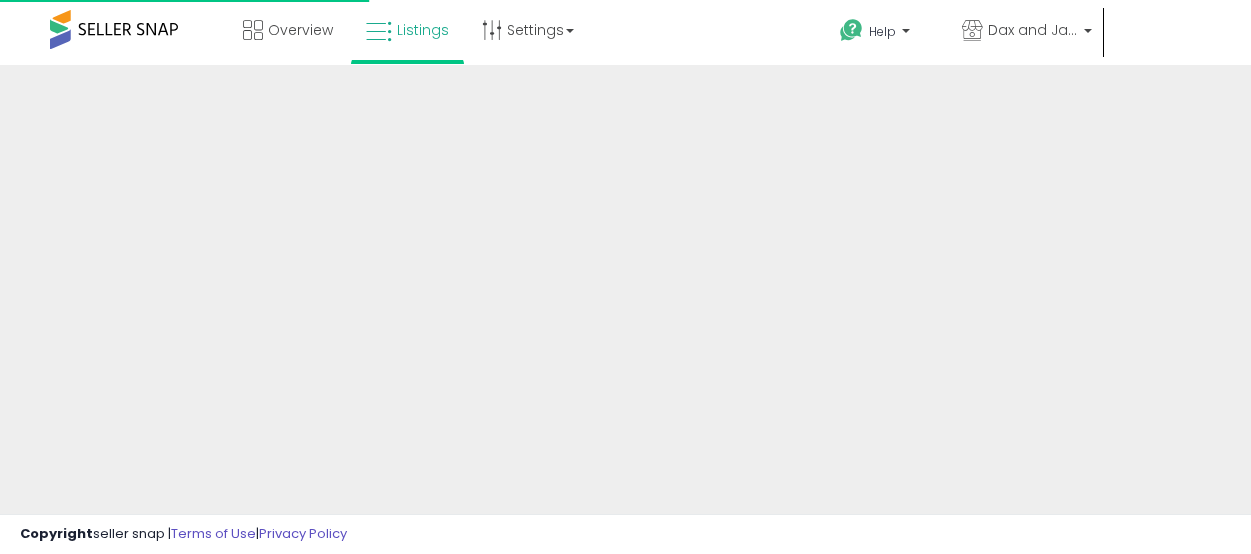 scroll, scrollTop: 0, scrollLeft: 0, axis: both 